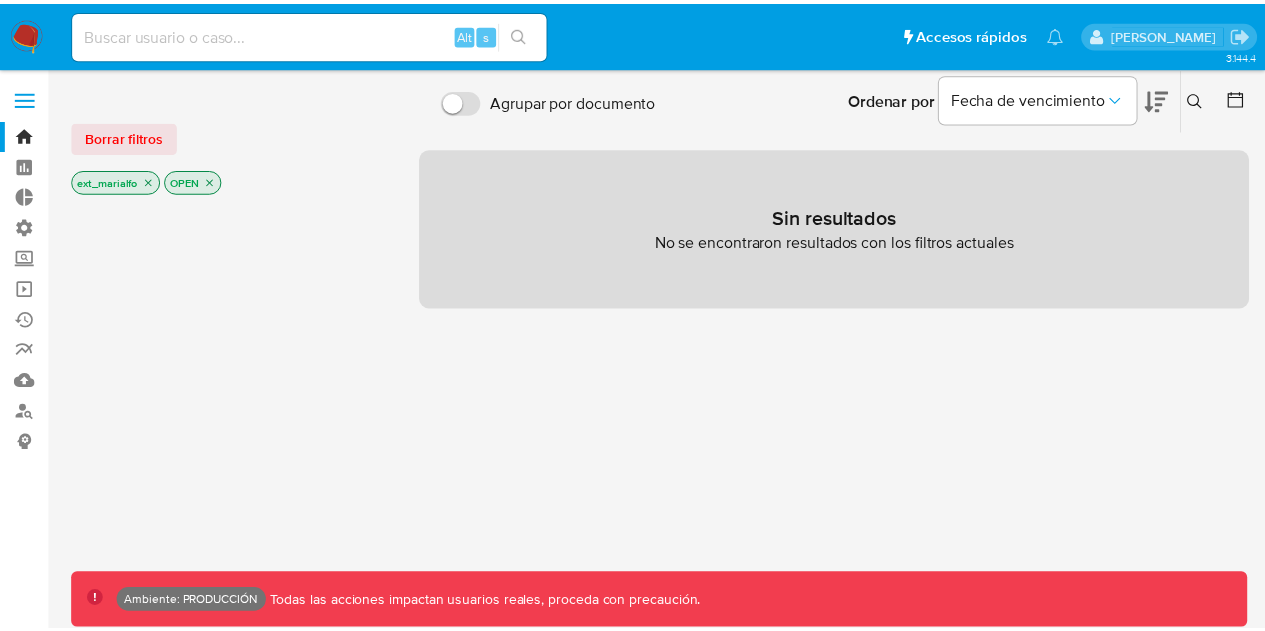 scroll, scrollTop: 0, scrollLeft: 0, axis: both 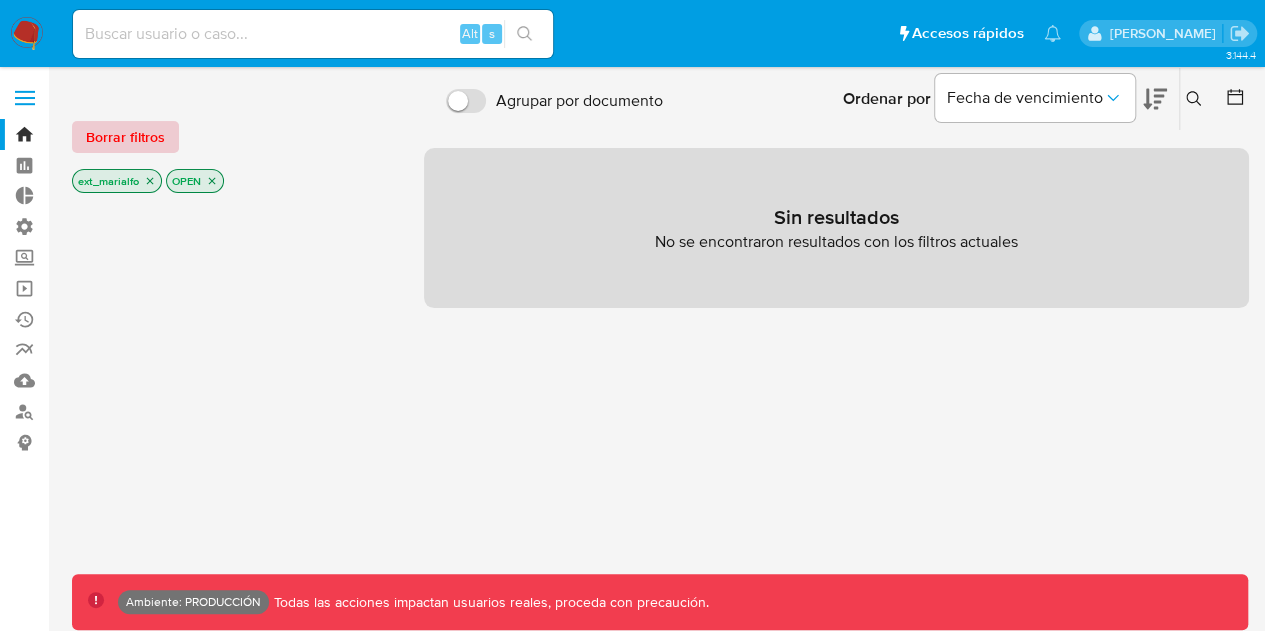 click on "Borrar filtros" at bounding box center [125, 137] 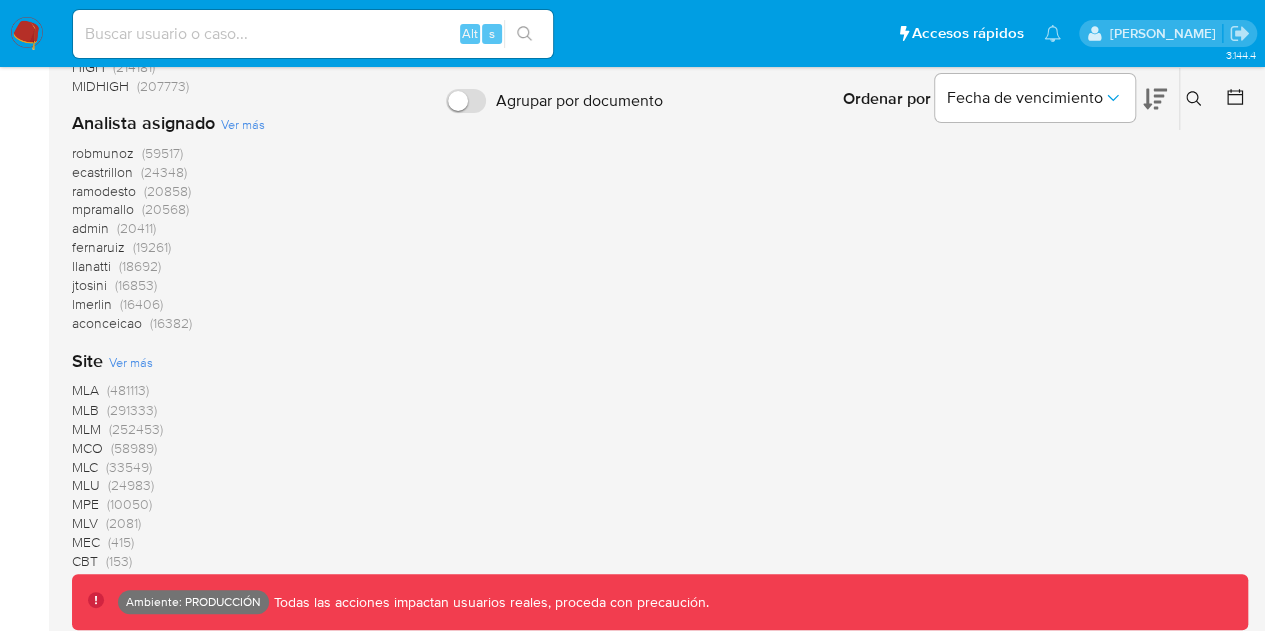 scroll, scrollTop: 1536, scrollLeft: 0, axis: vertical 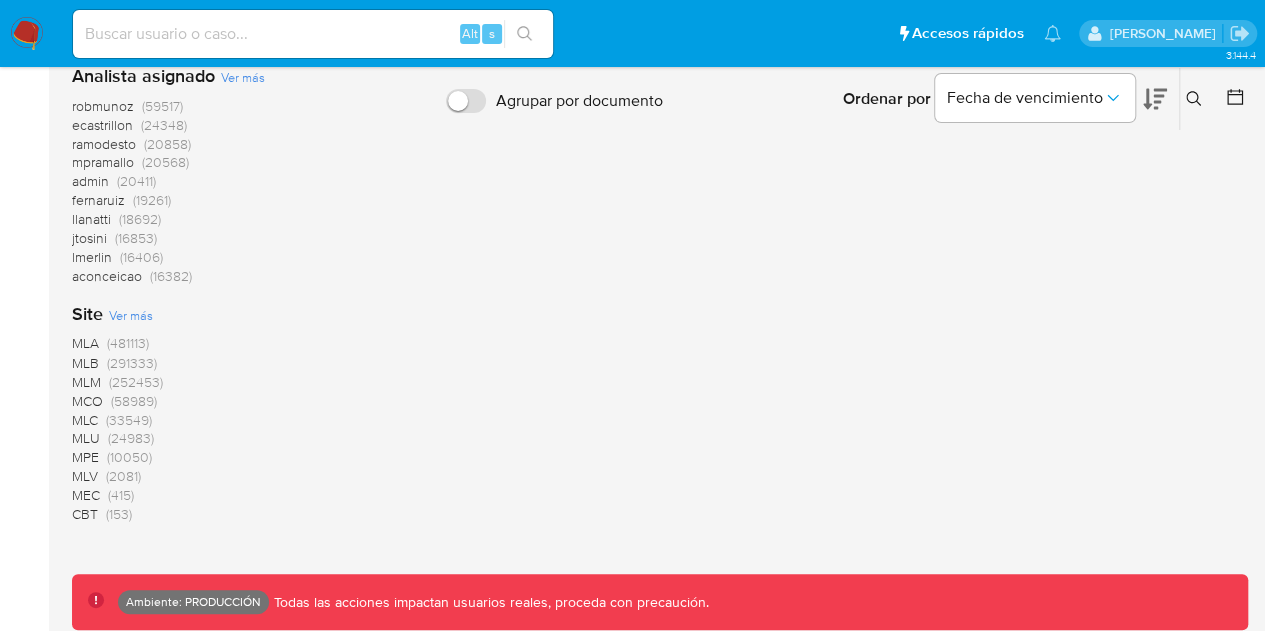 click on "jtosini" at bounding box center (89, 238) 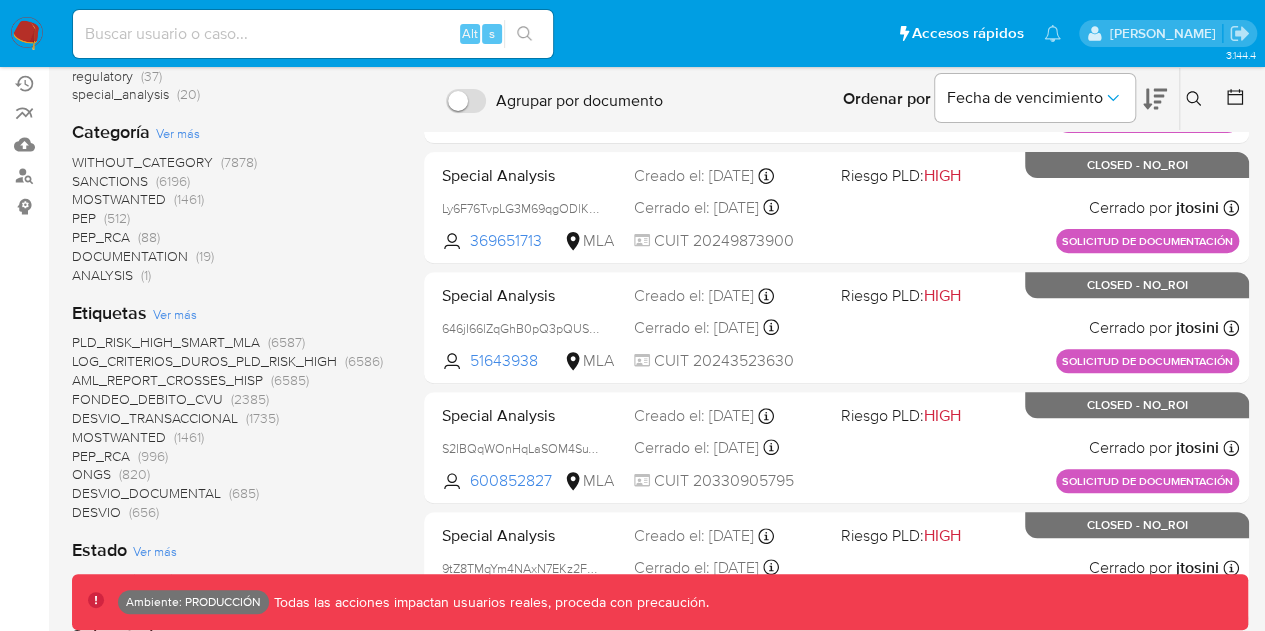 scroll, scrollTop: 0, scrollLeft: 0, axis: both 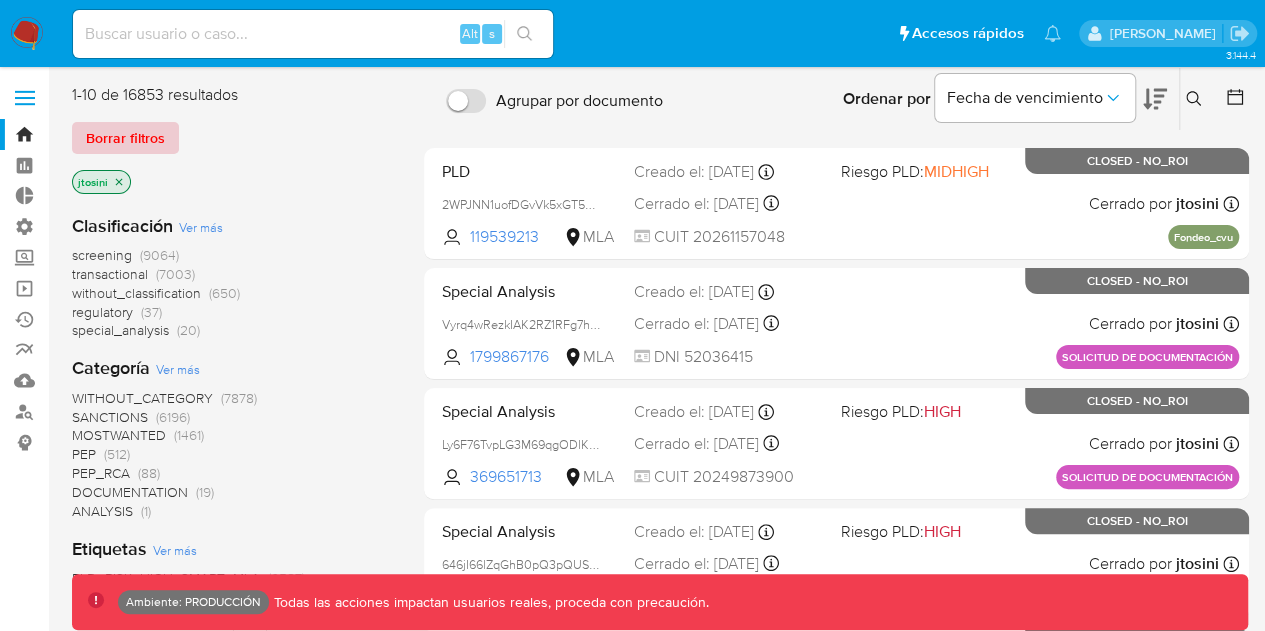 click on "Borrar filtros" at bounding box center (125, 138) 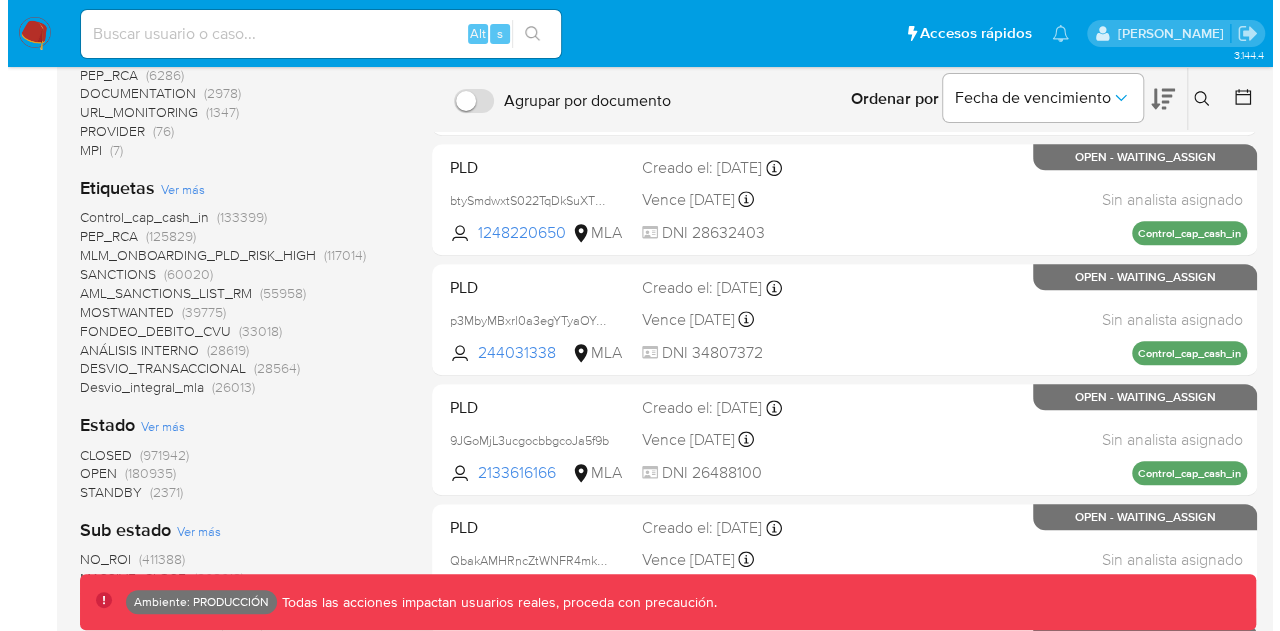scroll, scrollTop: 700, scrollLeft: 0, axis: vertical 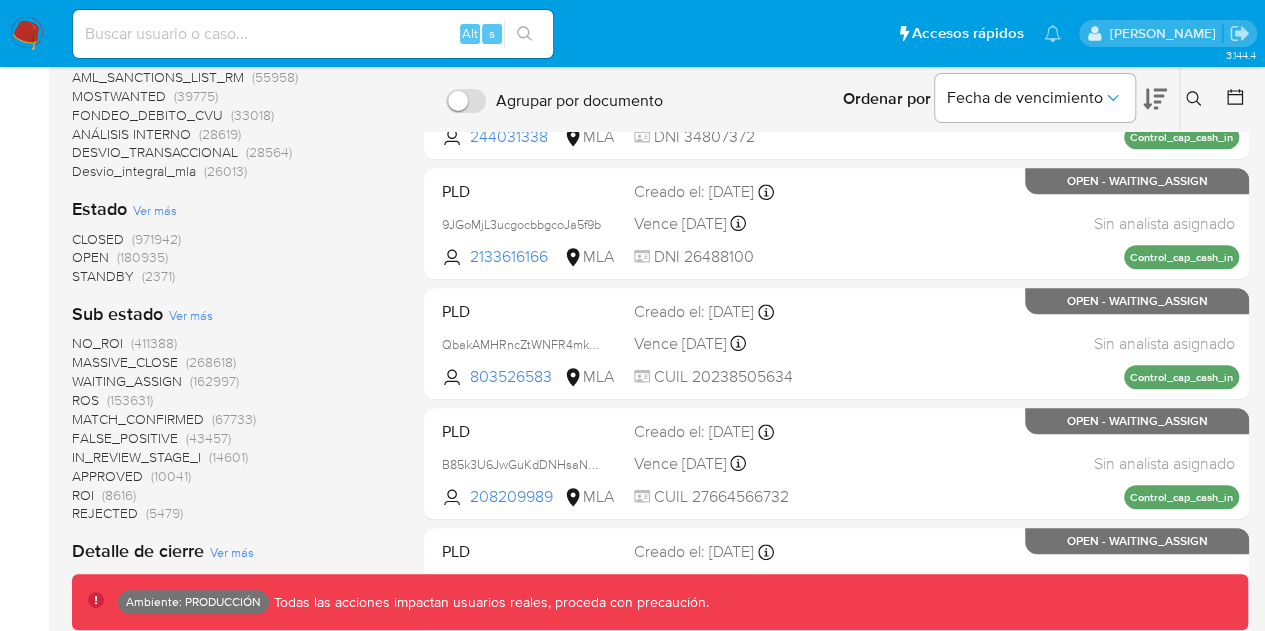 click on "Ver más" at bounding box center [155, 210] 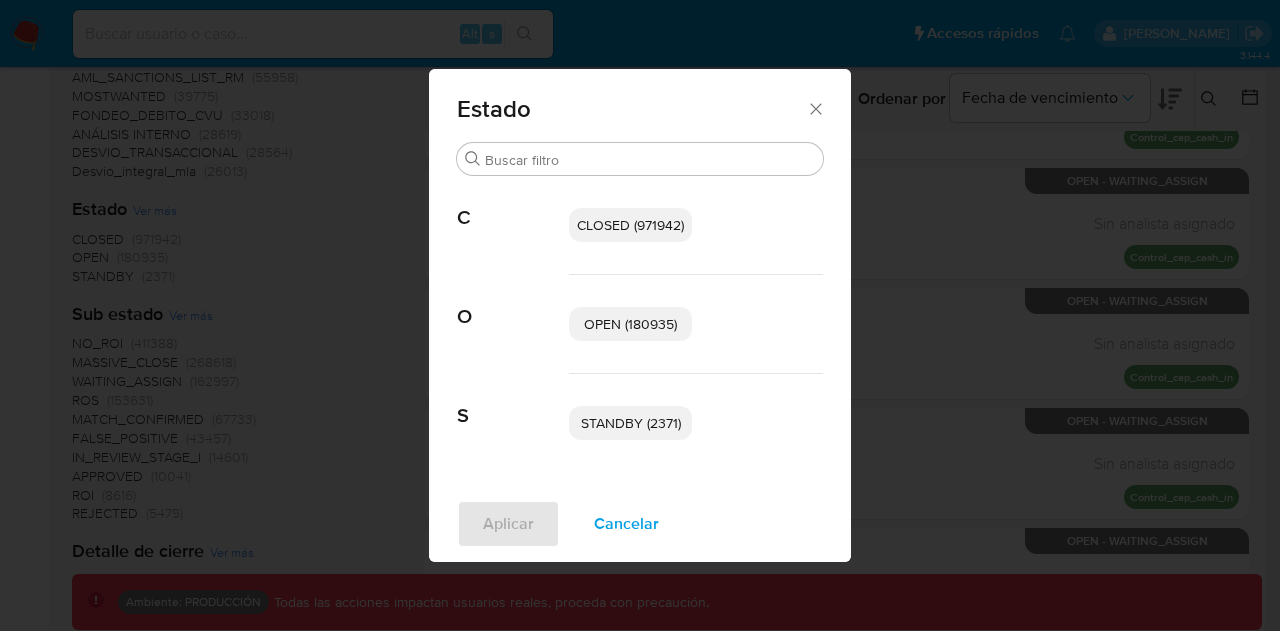 click on "OPEN (180935)" at bounding box center [630, 324] 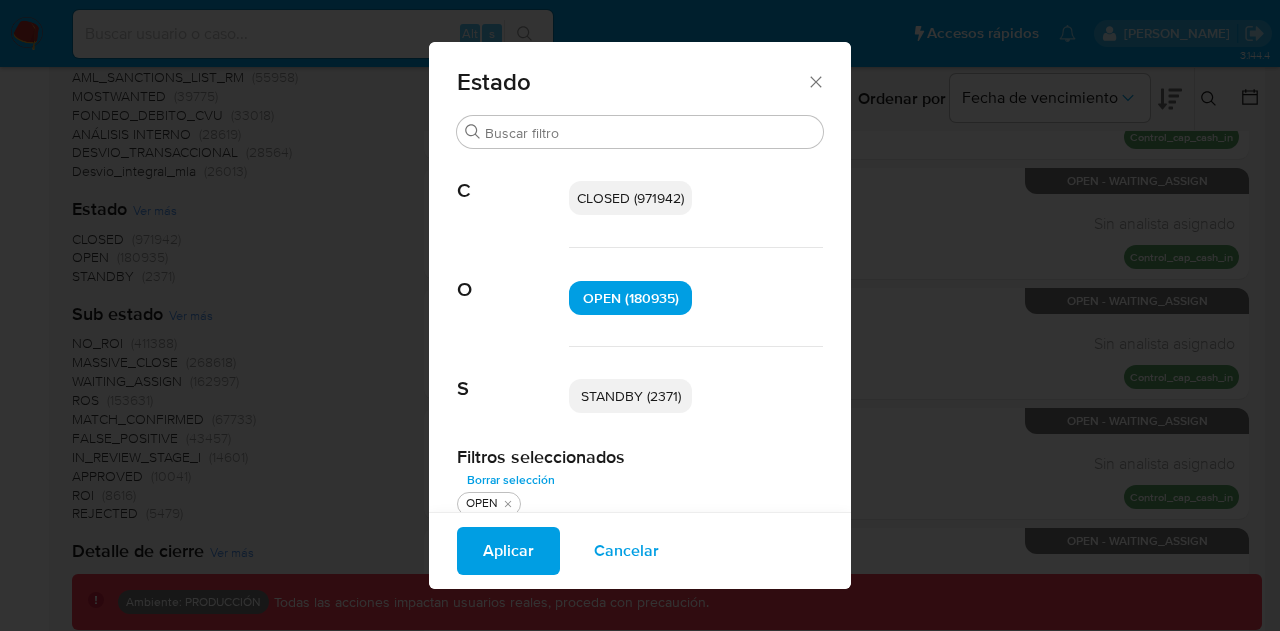 click on "STANDBY (2371)" at bounding box center (631, 397) 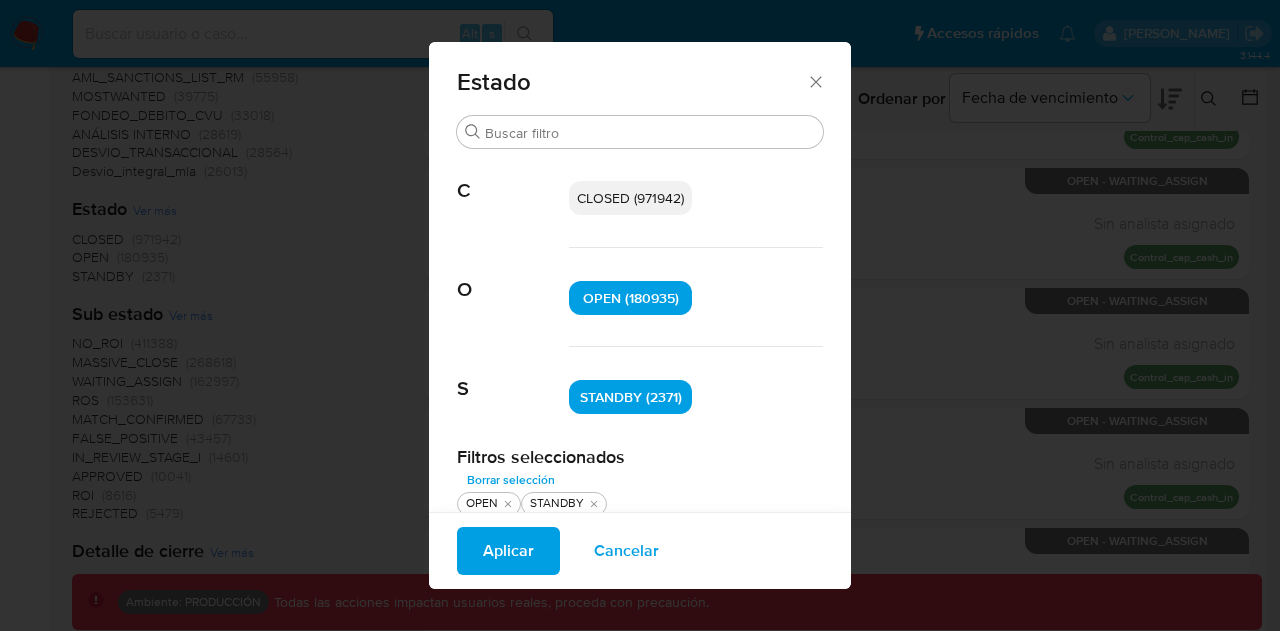 click on "Aplicar" at bounding box center [508, 551] 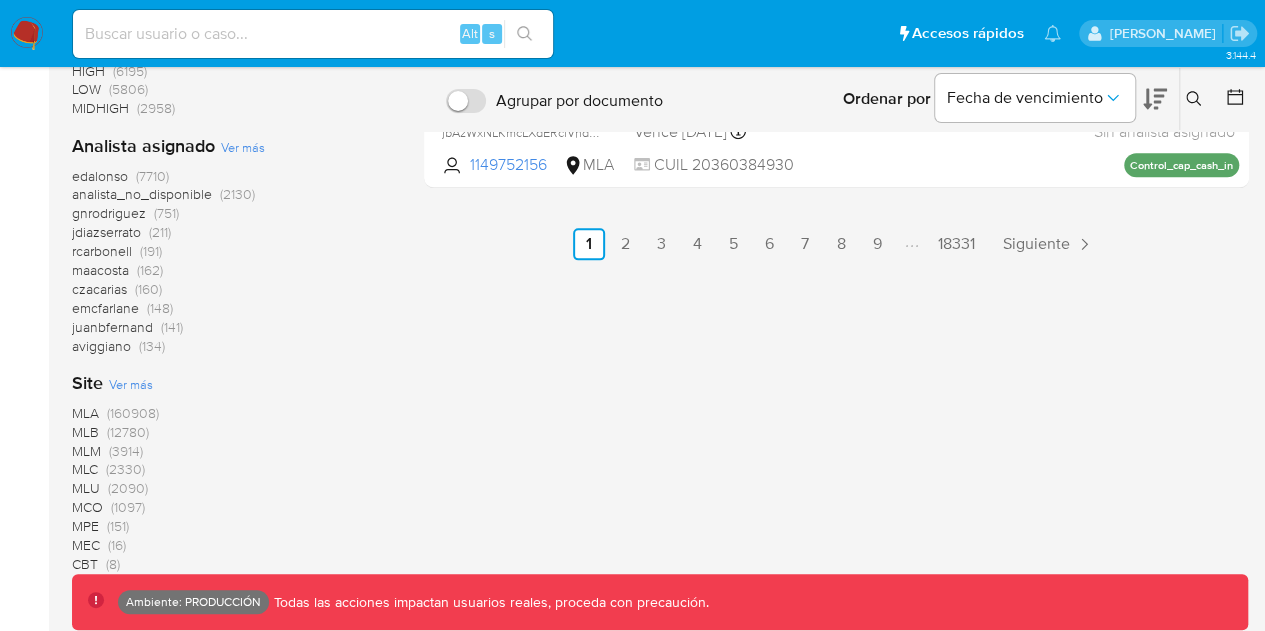 scroll, scrollTop: 1122, scrollLeft: 0, axis: vertical 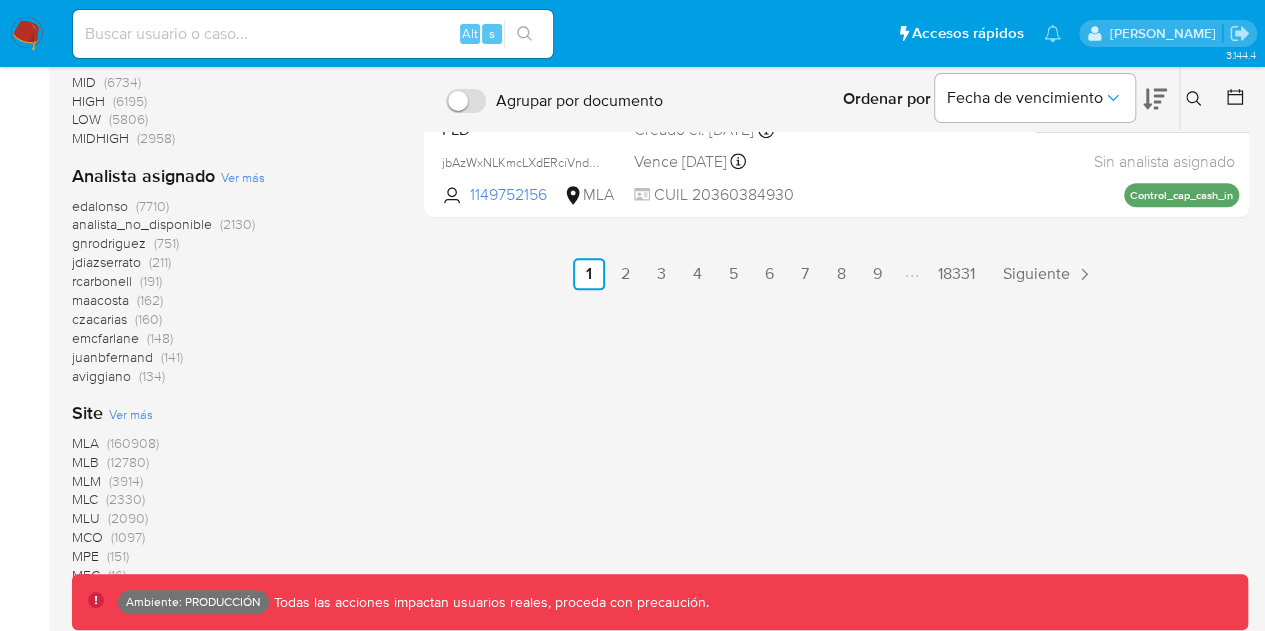 click on "edalonso" at bounding box center (100, 206) 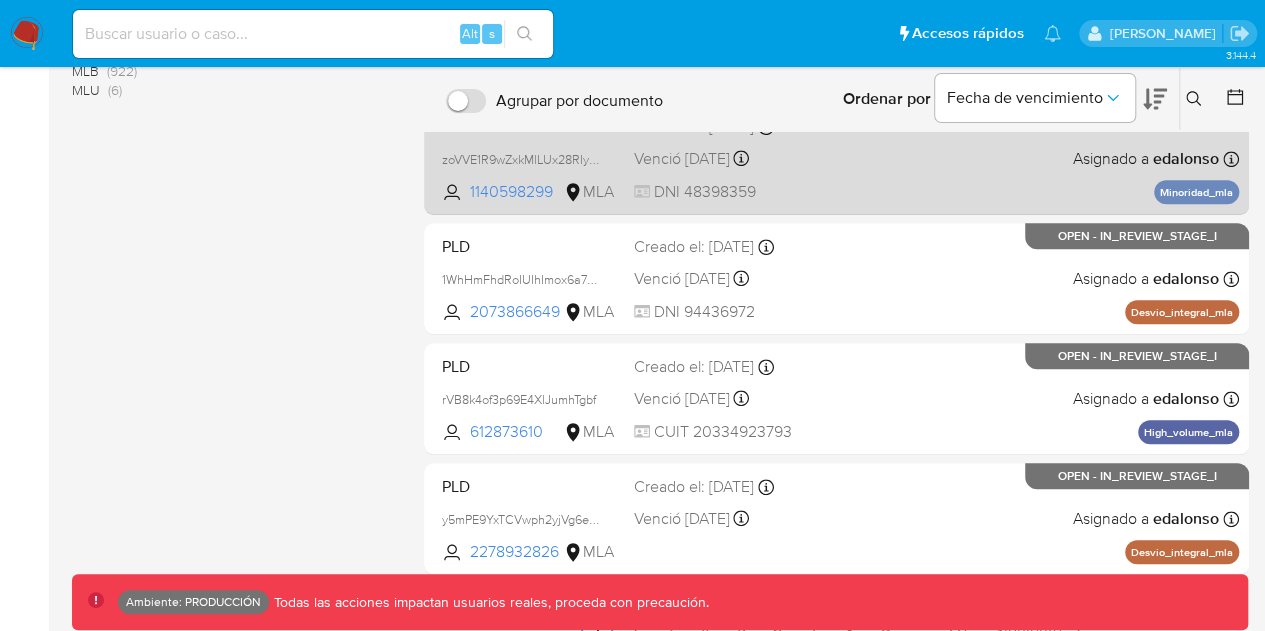scroll, scrollTop: 793, scrollLeft: 0, axis: vertical 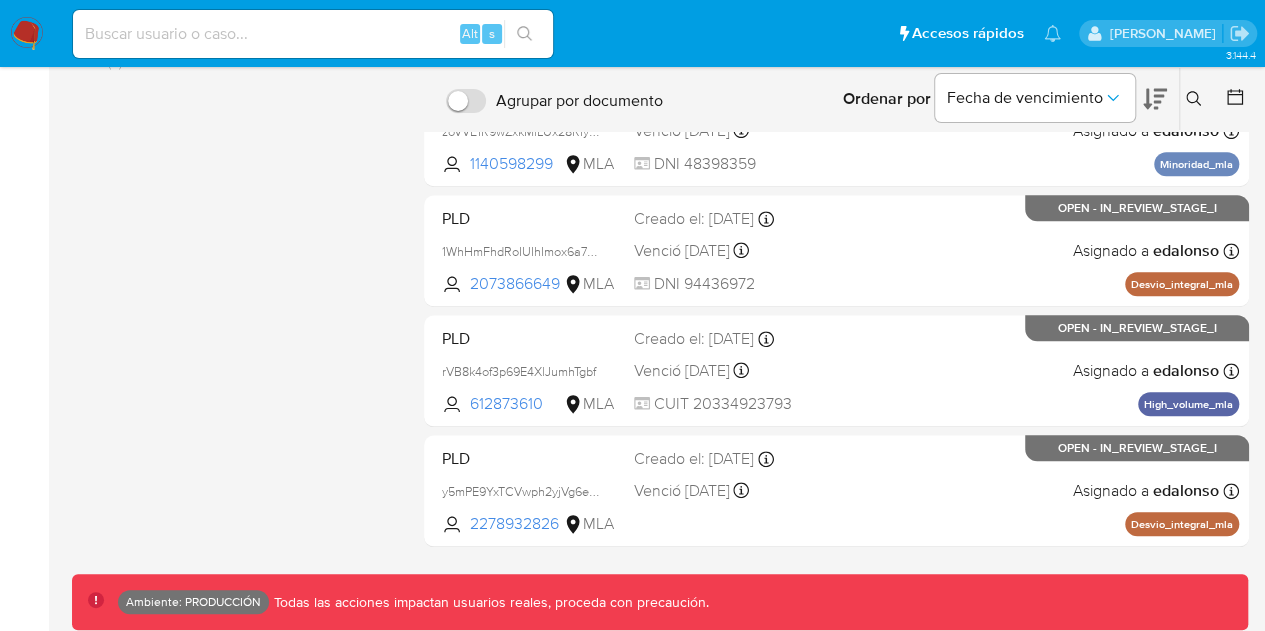 click on "Agrupar por documento Ordenar por [PERSON_NAME] de vencimiento   No es posible ordenar los resultados mientras se encuentren agrupados. Ingrese ID de usuario o caso Buscar Borrar filtros PLD FTbsyYBBjjI8Zw1nbmHsOFSg 244973213 MLA Creado el: [DATE]   Creado el: [DATE] 12:19:01 Venció [DATE]   Vence el [DATE] 12:19:02 CUIT   30261317965 Asignado a   edalonso   Asignado el: [DATE] 14:14:43 Desvio_integral_mla OPEN - IN_REVIEW_STAGE_I  PLD U0AhhCurqFg9DJUd2XIccLpR 275375586 MLA Creado el: [DATE]   Creado el: [DATE] 12:19:02 Venció [DATE]   Vence el [DATE] 12:19:02 CUIT   33917050449 Asignado a   edalonso   Asignado el: [DATE] 14:18:00 High_volume_mla OPEN - IN_REVIEW_STAGE_I  PLD tigBgKdQ8P3LYXbL3fIBaMML 1522142573 MLA Creado el: [DATE]   Creado el: [DATE] 12:19:02 Venció [DATE]   Vence el [DATE] 12:19:02 DNI   50785626 Asignado a   edalonso   Asignado el: [DATE] 14:17:51 Minoridad_mla OPEN - IN_REVIEW_STAGE_I  PLD 8iQEIgihctwNF5LmC0SjDIiW 185542497 MLA" at bounding box center (836, -45) 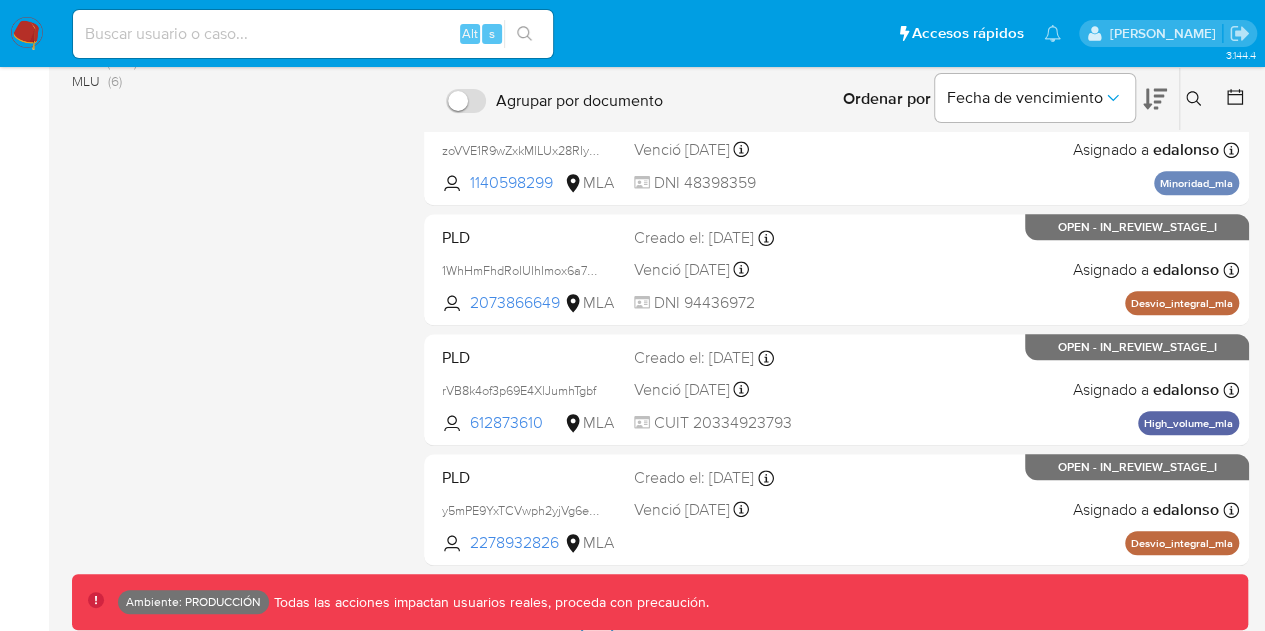 scroll, scrollTop: 793, scrollLeft: 0, axis: vertical 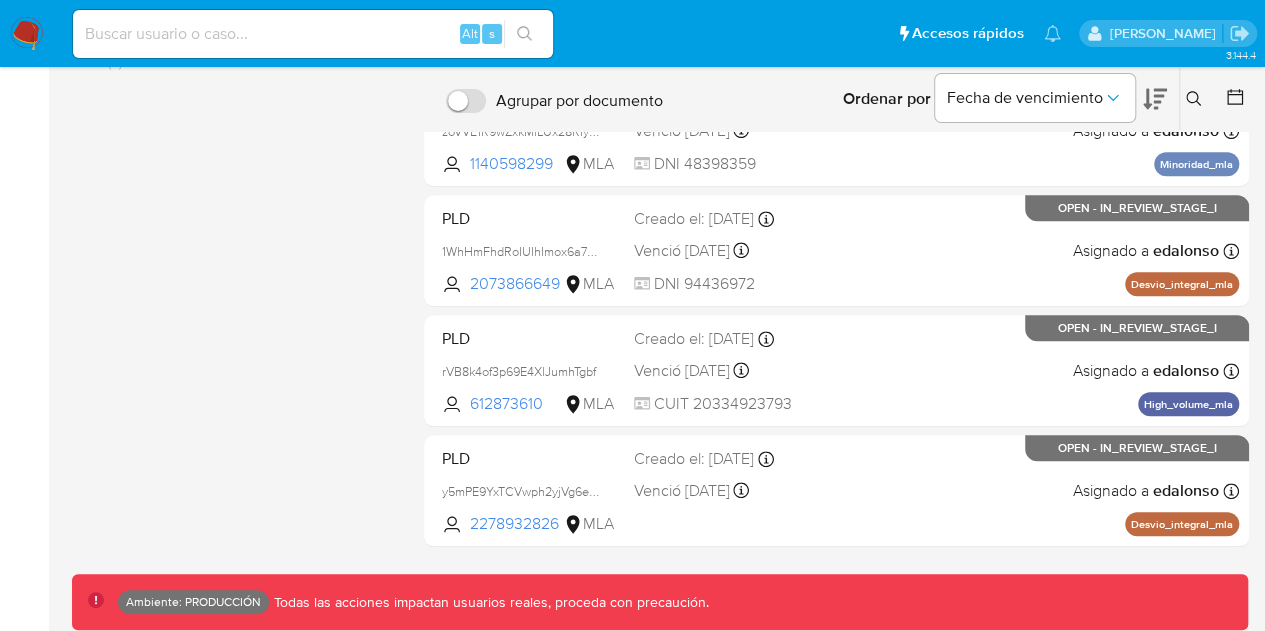 click on "Ambiente: PRODUCCIÓN  Todas las acciones impactan usuarios reales, proceda con precaución." at bounding box center [660, 602] 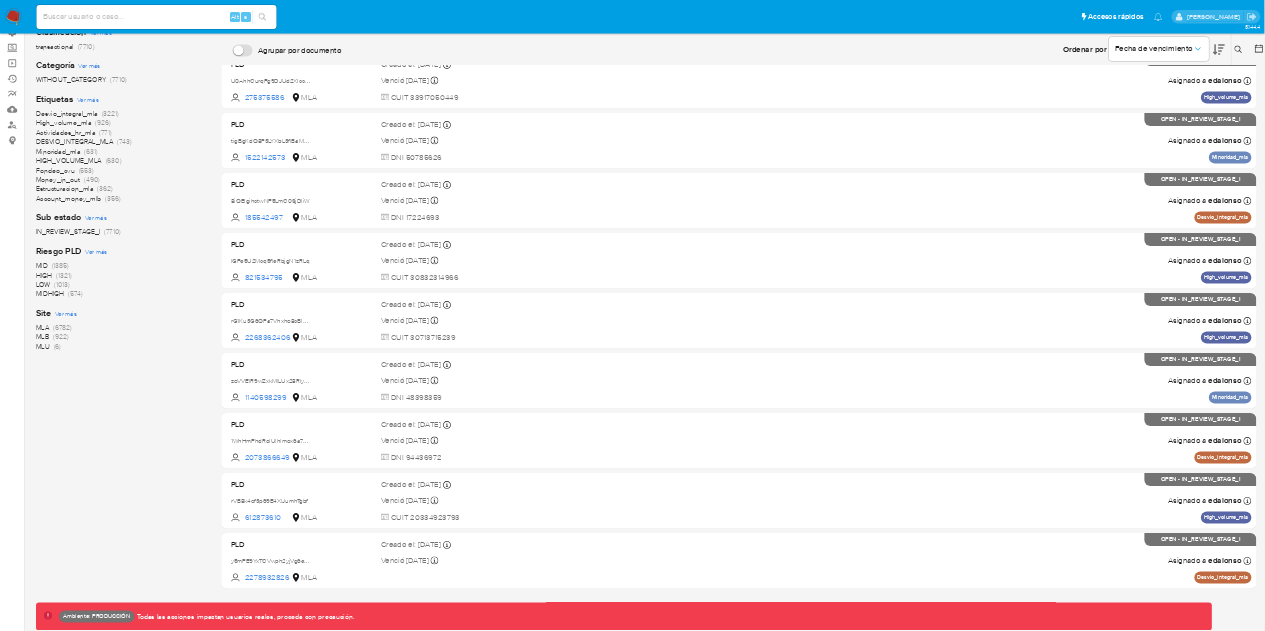 scroll, scrollTop: 0, scrollLeft: 0, axis: both 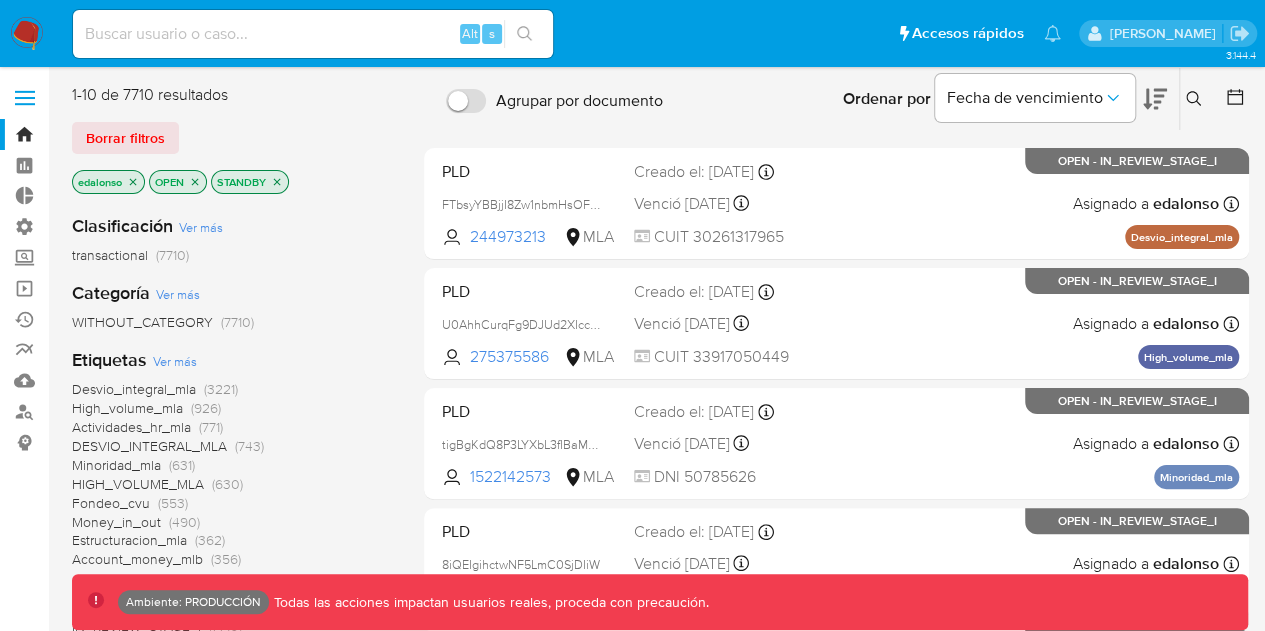 drag, startPoint x: 1279, startPoint y: 10, endPoint x: 374, endPoint y: 131, distance: 913.0531 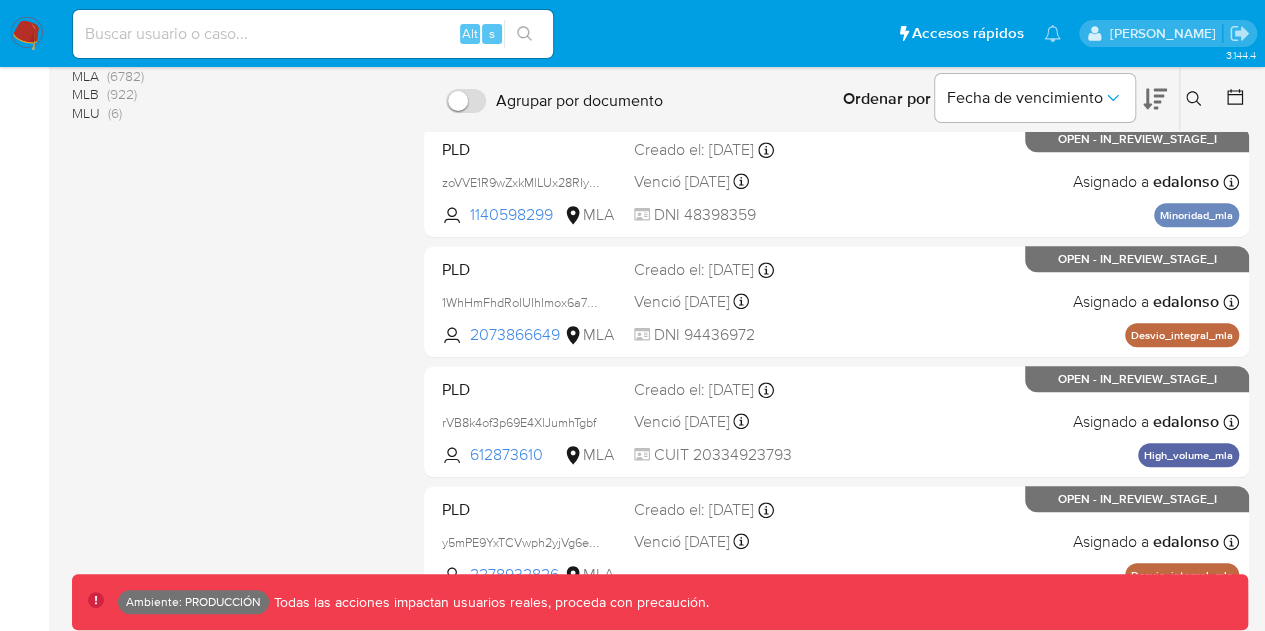 scroll, scrollTop: 793, scrollLeft: 0, axis: vertical 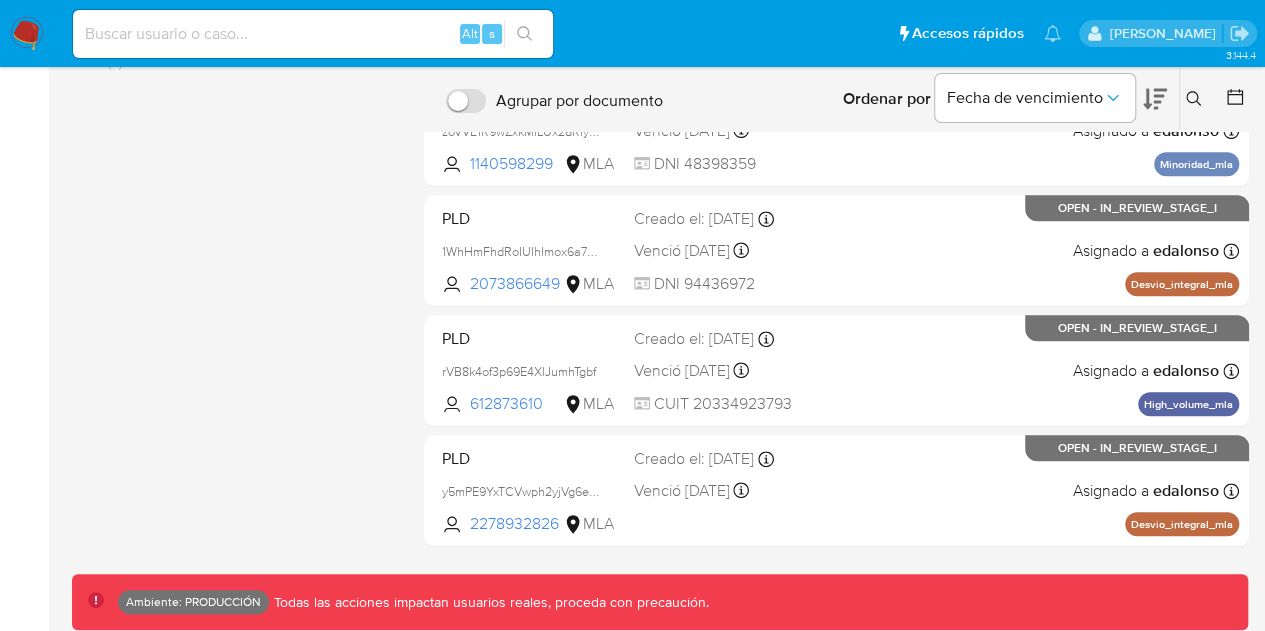 click on "Ambiente: PRODUCCIÓN  Todas las acciones impactan usuarios reales, proceda con precaución." at bounding box center [660, 602] 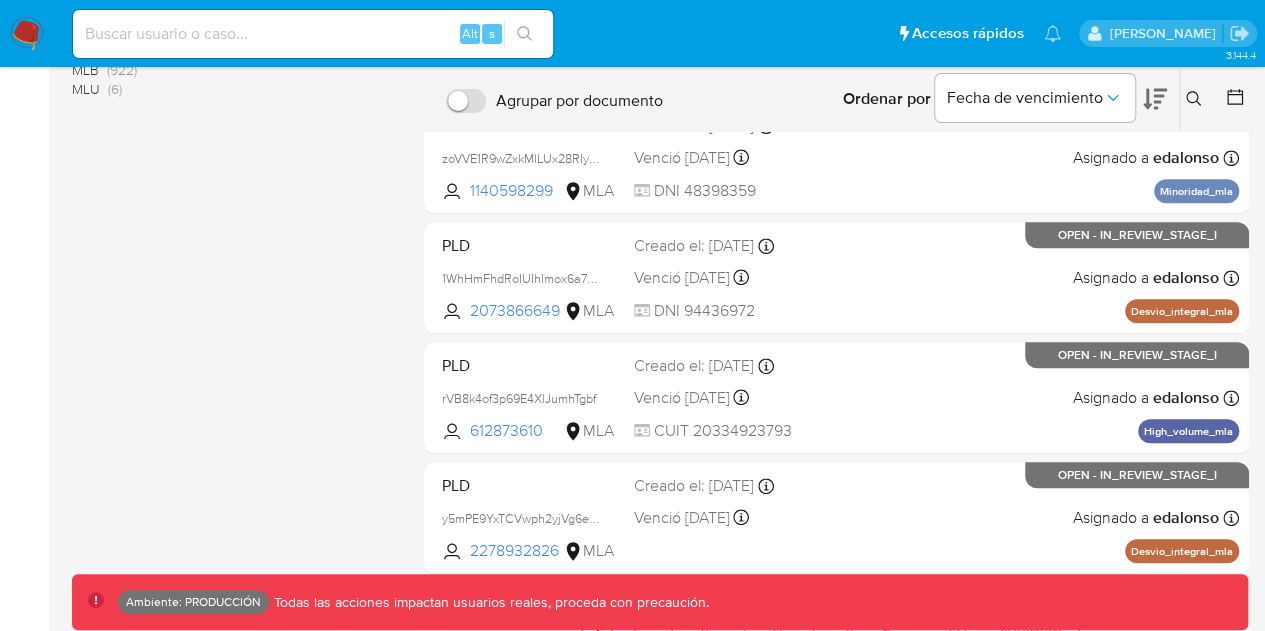 scroll, scrollTop: 793, scrollLeft: 0, axis: vertical 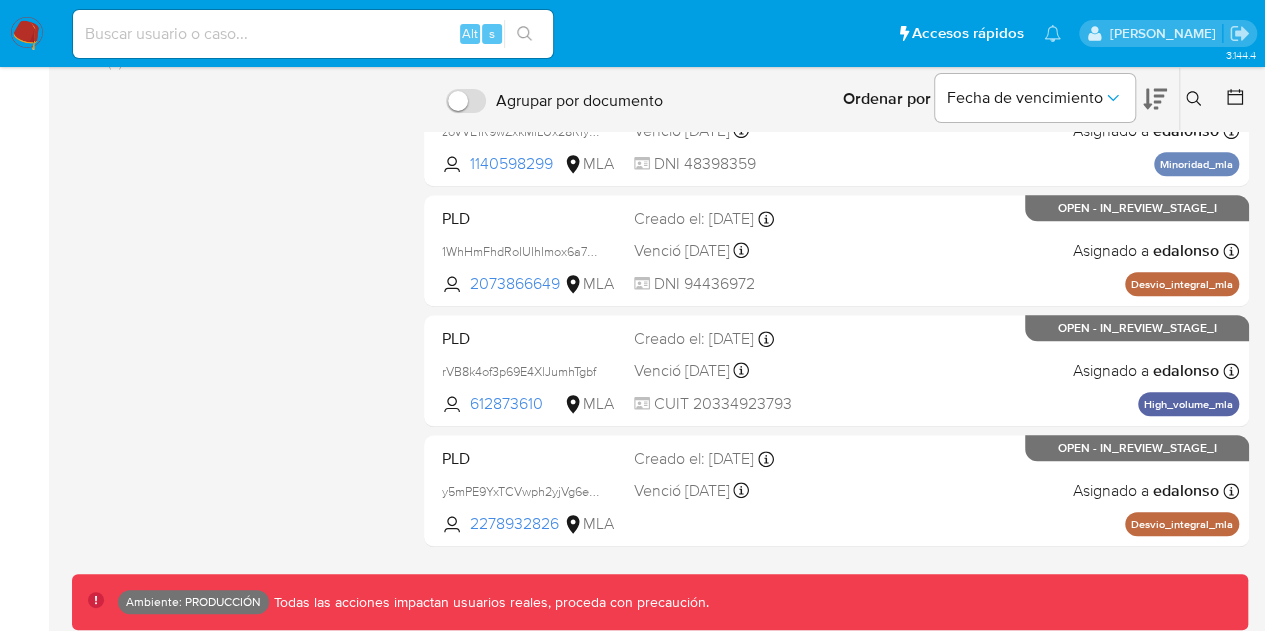 click on "Agrupar por documento Ordenar por [PERSON_NAME] de vencimiento   No es posible ordenar los resultados mientras se encuentren agrupados. Ingrese ID de usuario o caso Buscar Borrar filtros PLD FTbsyYBBjjI8Zw1nbmHsOFSg 244973213 MLA Creado el: [DATE]   Creado el: [DATE] 12:19:01 Venció [DATE]   Vence el [DATE] 12:19:02 CUIT   30261317965 Asignado a   edalonso   Asignado el: [DATE] 14:14:43 Desvio_integral_mla OPEN - IN_REVIEW_STAGE_I  PLD U0AhhCurqFg9DJUd2XIccLpR 275375586 MLA Creado el: [DATE]   Creado el: [DATE] 12:19:02 Venció [DATE]   Vence el [DATE] 12:19:02 CUIT   33917050449 Asignado a   edalonso   Asignado el: [DATE] 14:18:00 High_volume_mla OPEN - IN_REVIEW_STAGE_I  PLD tigBgKdQ8P3LYXbL3fIBaMML 1522142573 MLA Creado el: [DATE]   Creado el: [DATE] 12:19:02 Venció [DATE]   Vence el [DATE] 12:19:02 DNI   50785626 Asignado a   edalonso   Asignado el: [DATE] 14:17:51 Minoridad_mla OPEN - IN_REVIEW_STAGE_I  PLD 8iQEIgihctwNF5LmC0SjDIiW 185542497 MLA" at bounding box center [836, -45] 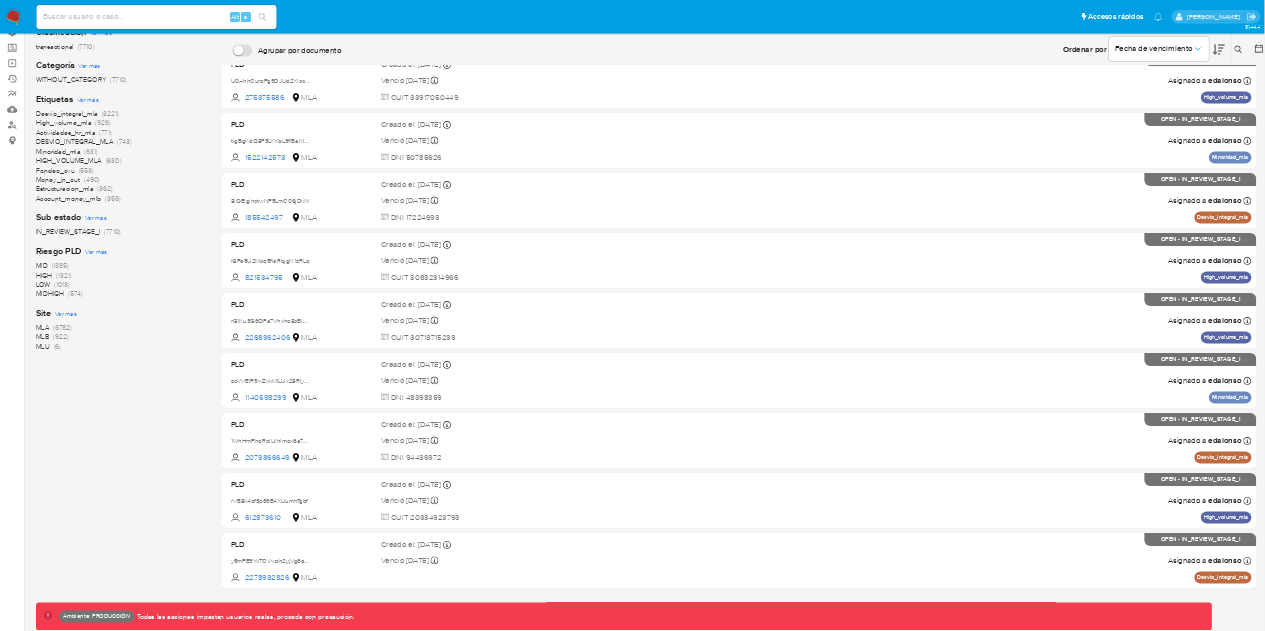 scroll, scrollTop: 0, scrollLeft: 0, axis: both 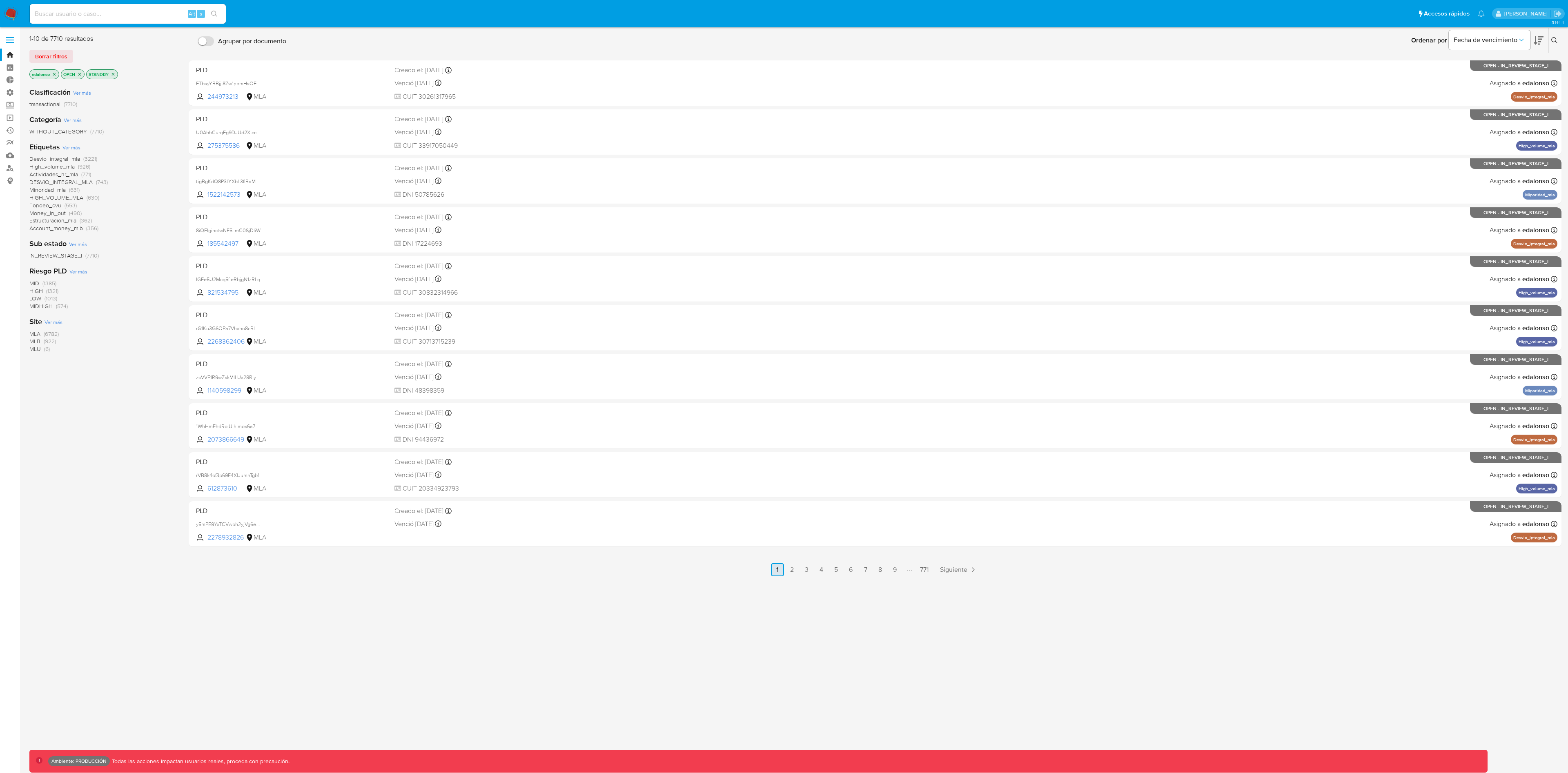 drag, startPoint x: 1036, startPoint y: 5, endPoint x: 792, endPoint y: 571, distance: 616.3538 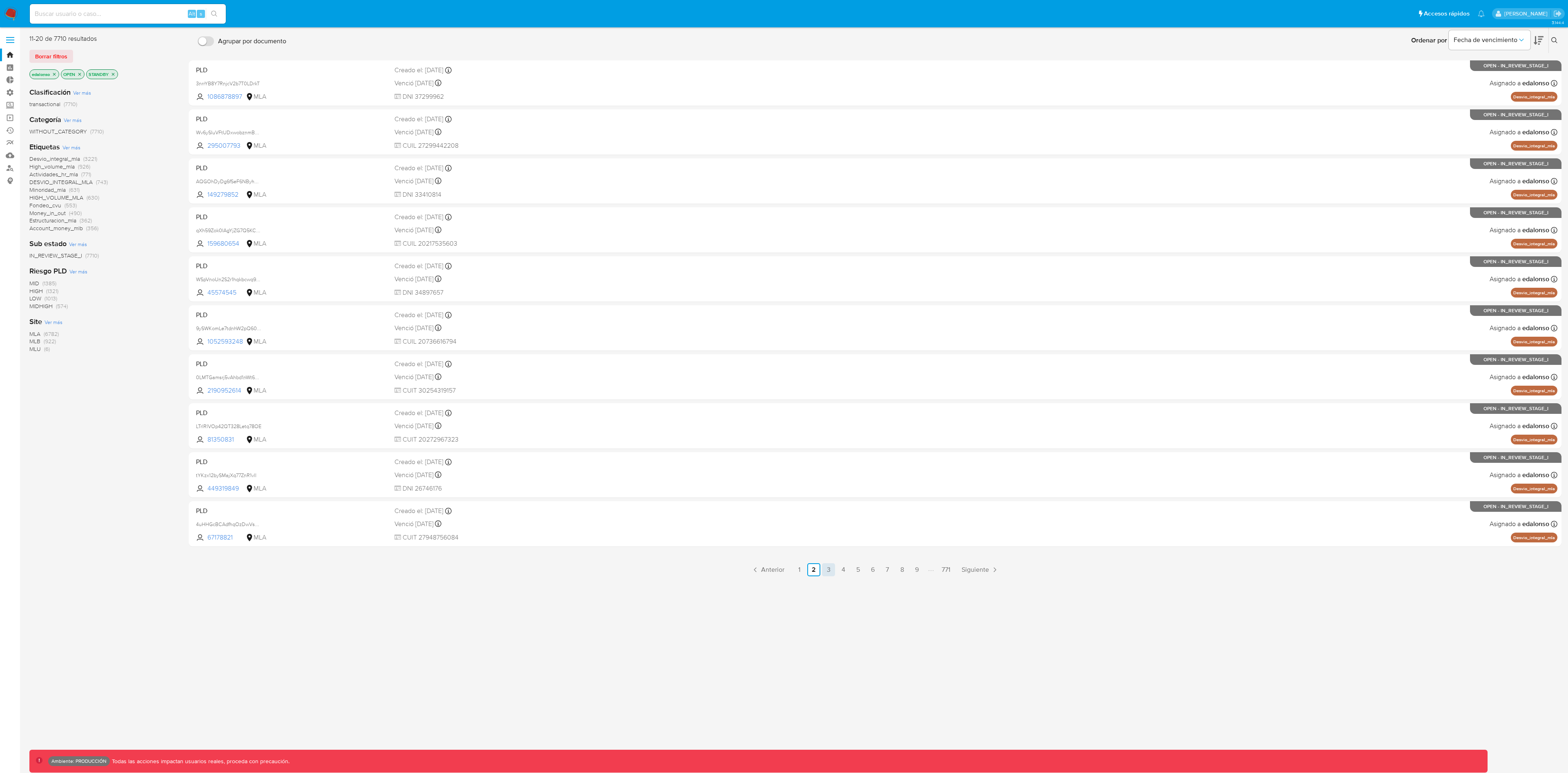 click on "3" at bounding box center [829, 570] 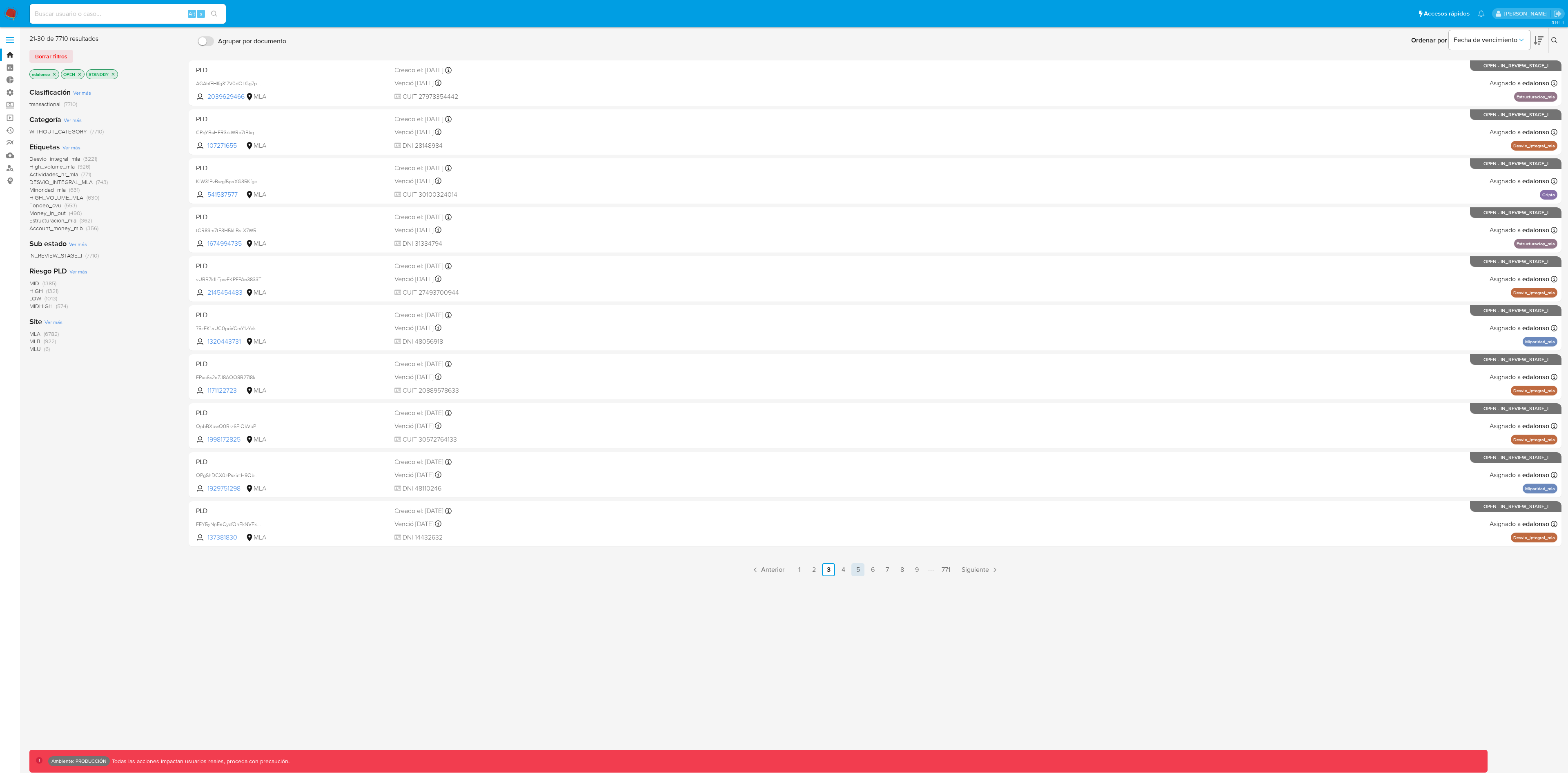 click on "5" at bounding box center [858, 570] 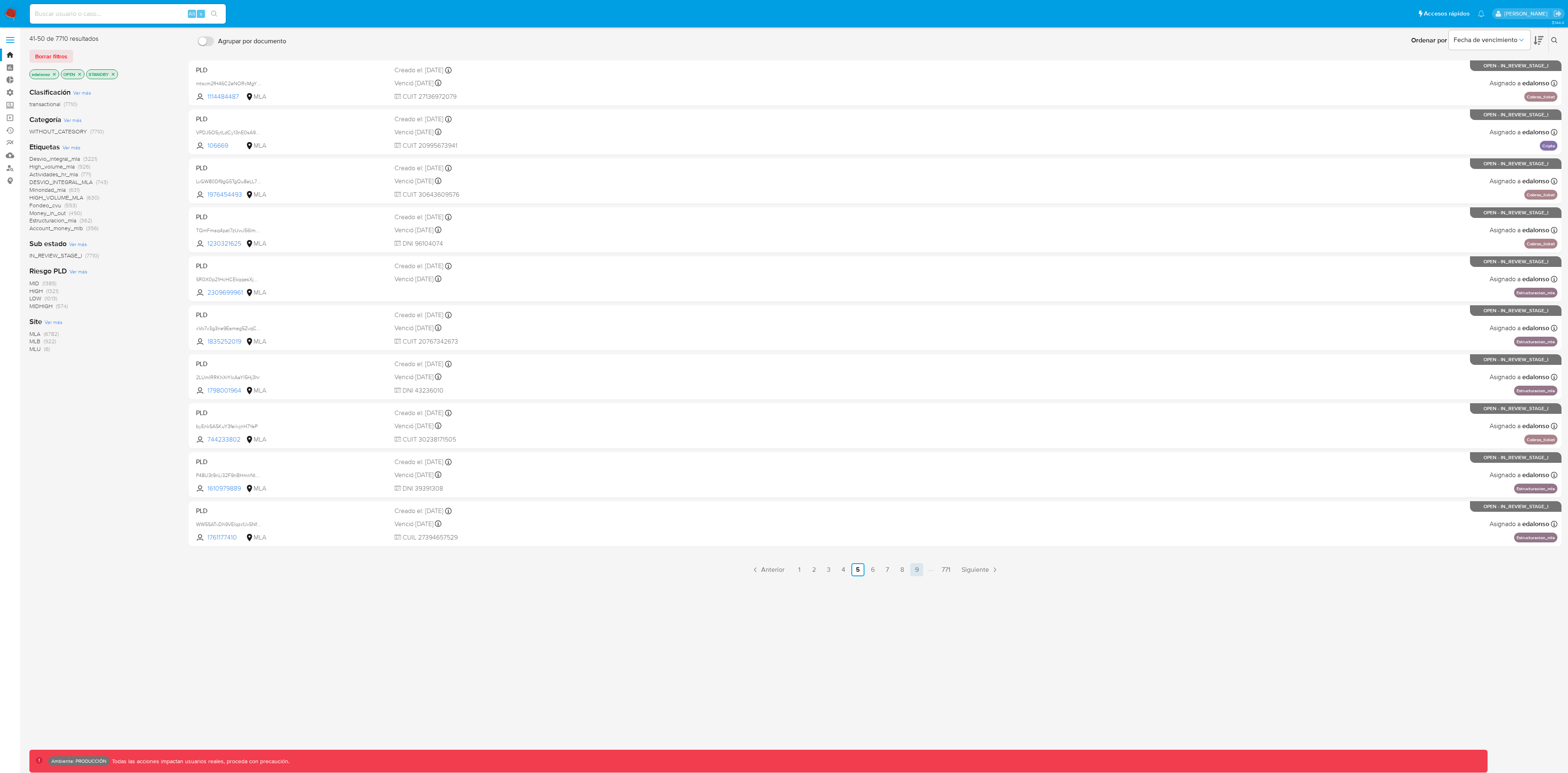 click on "9" at bounding box center (917, 570) 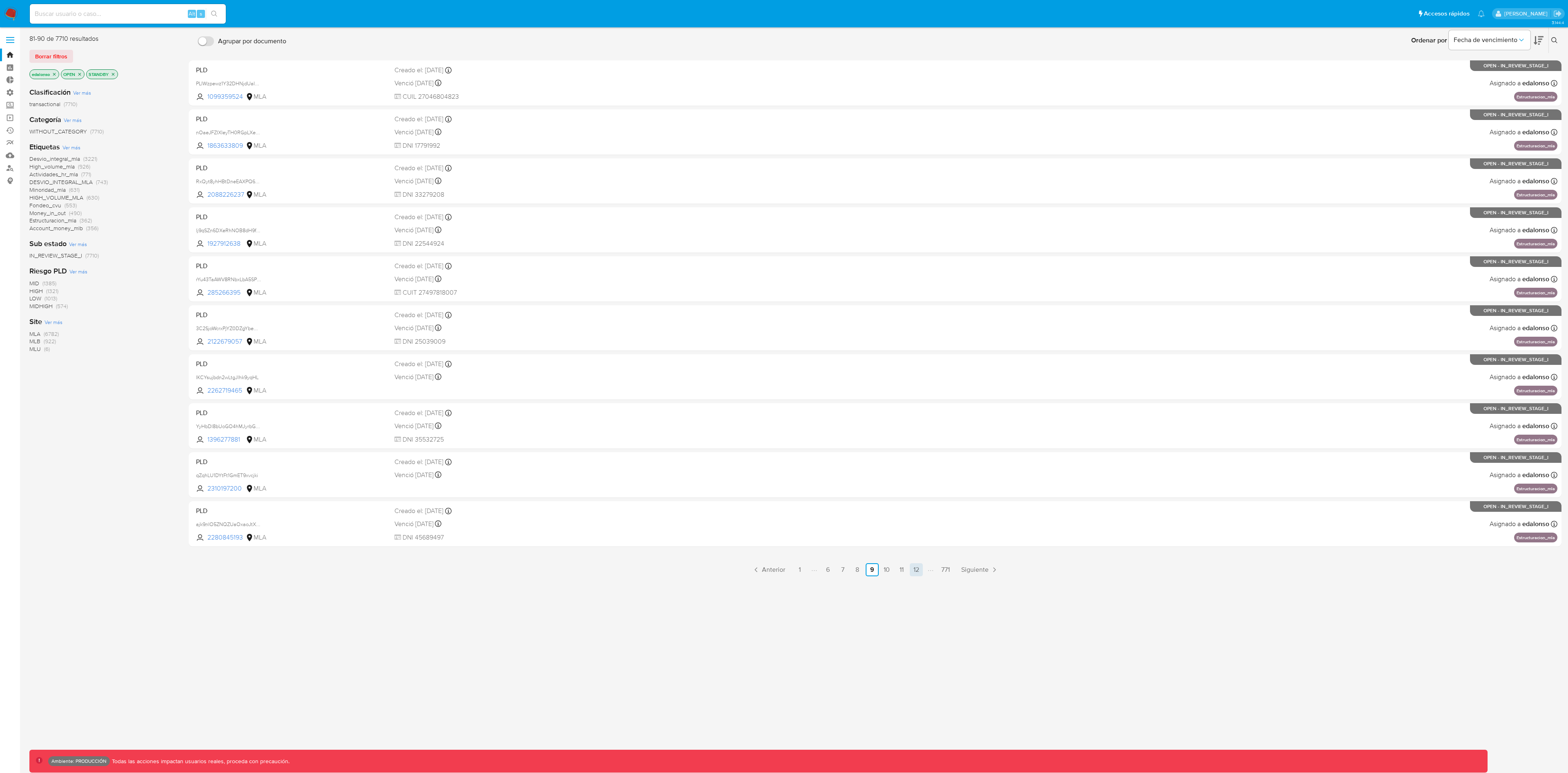 click on "12" at bounding box center (916, 570) 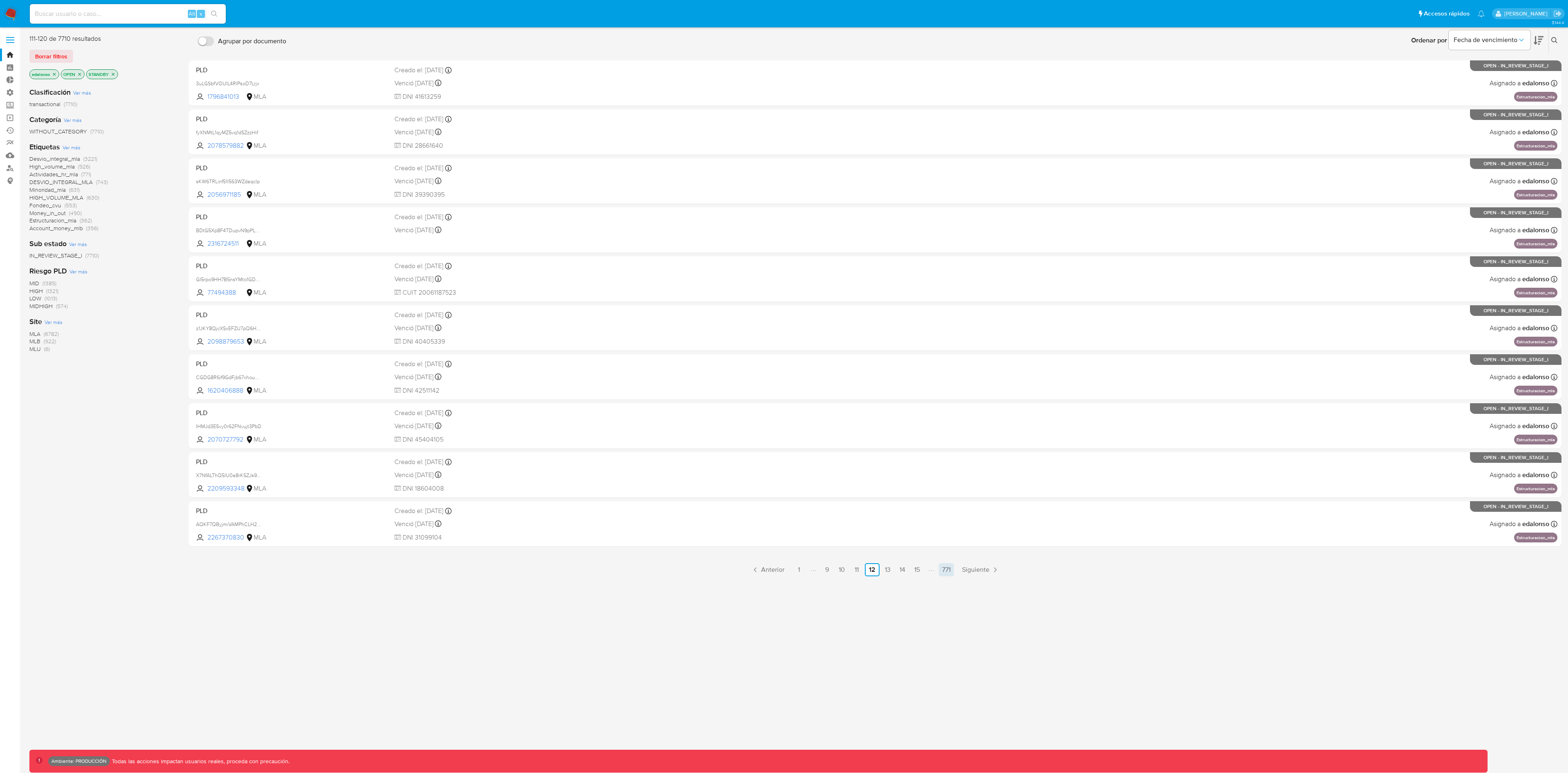 click on "771" at bounding box center [946, 570] 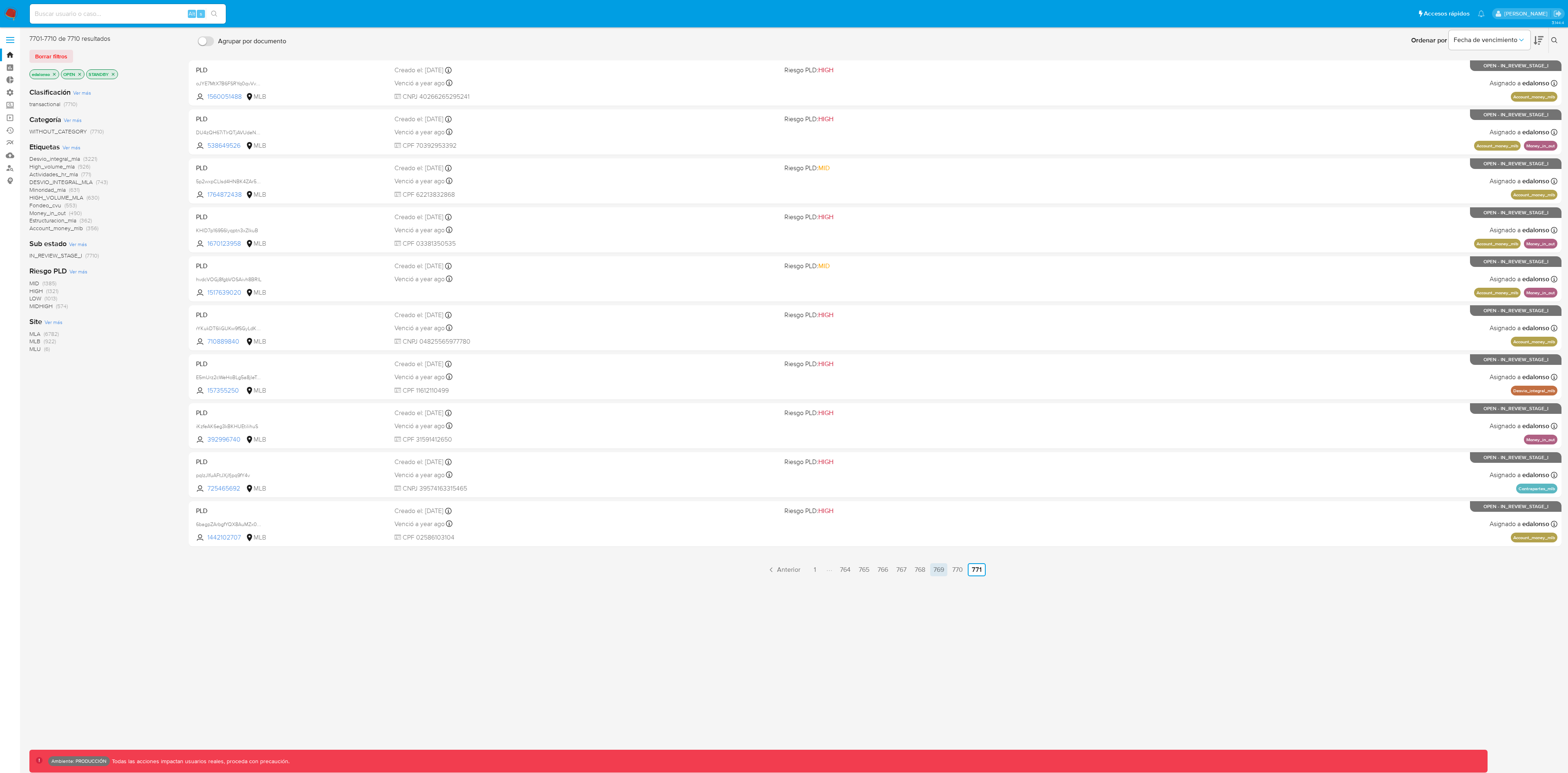 click on "769" at bounding box center [939, 570] 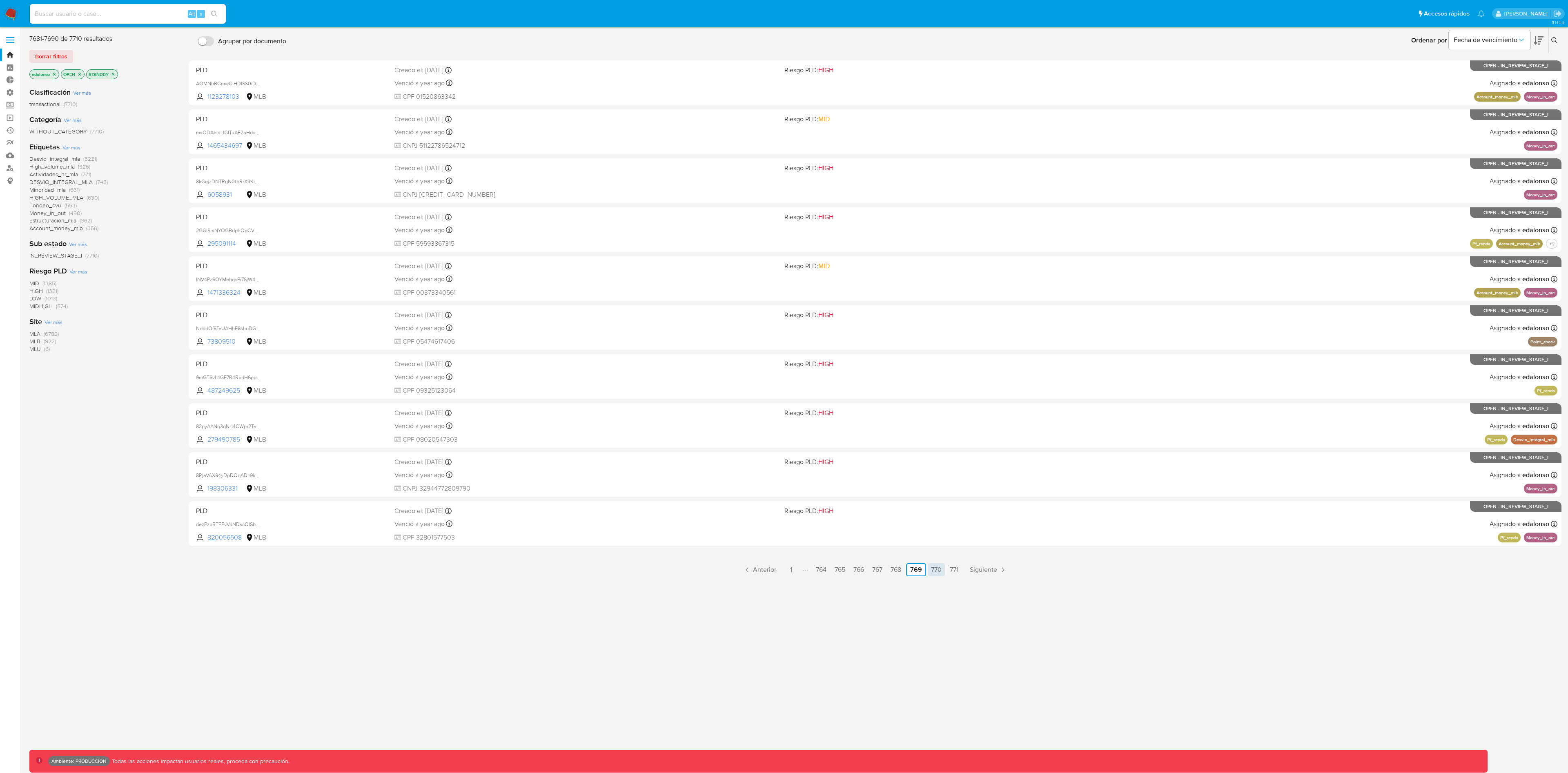 click on "770" at bounding box center [936, 570] 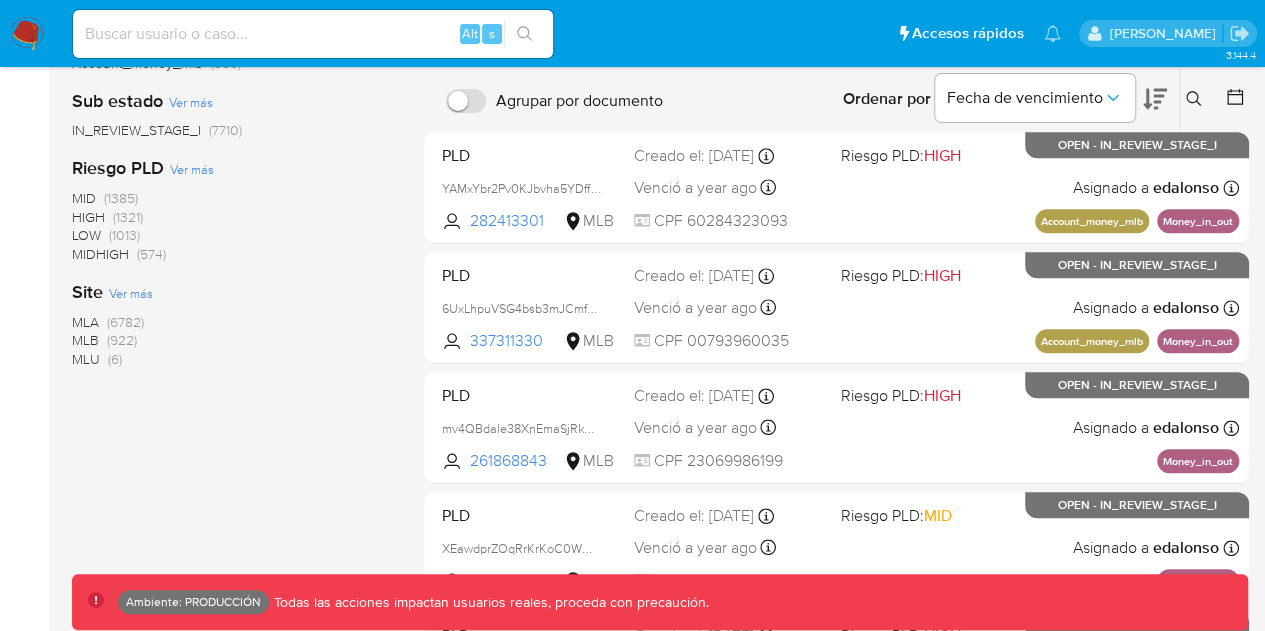 scroll, scrollTop: 793, scrollLeft: 0, axis: vertical 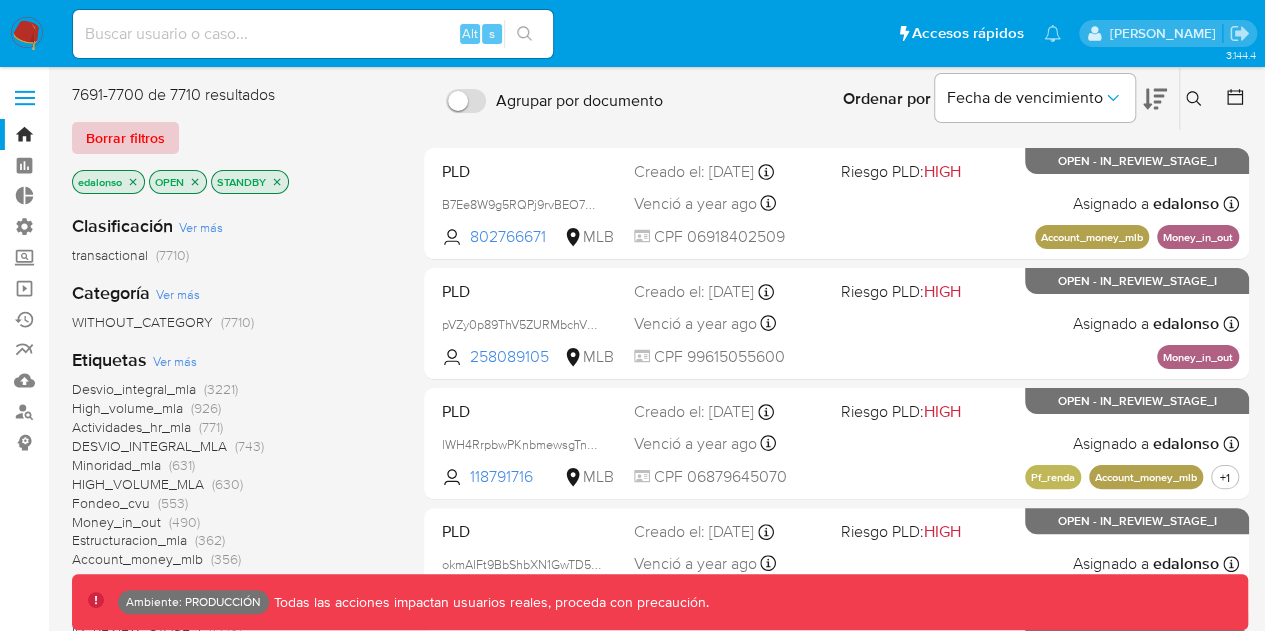 click on "Borrar filtros" at bounding box center (125, 138) 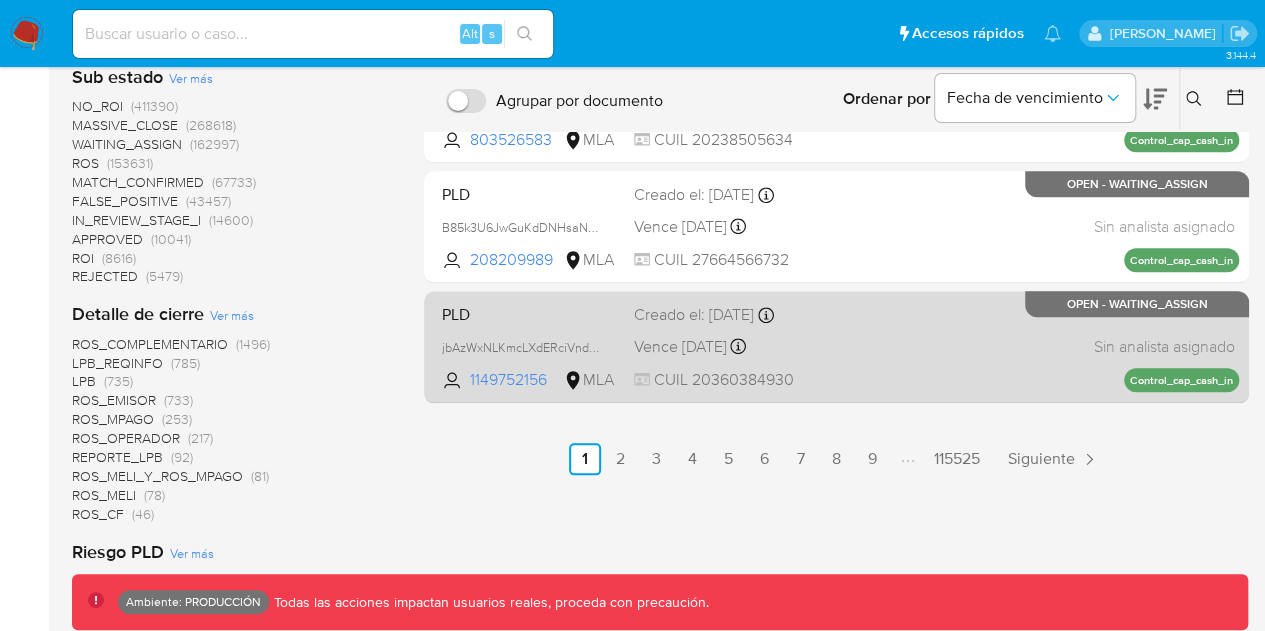 scroll, scrollTop: 936, scrollLeft: 0, axis: vertical 